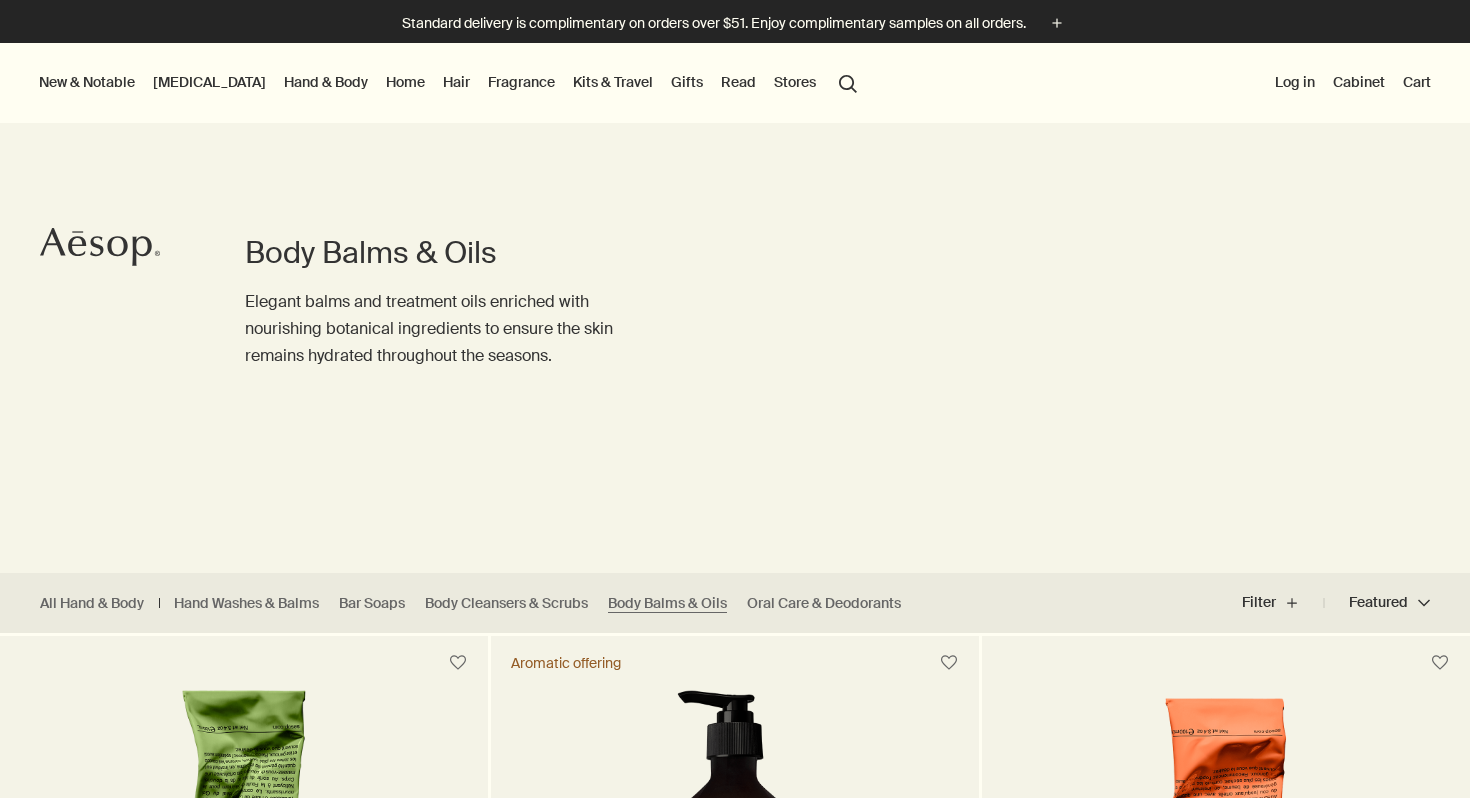 scroll, scrollTop: 0, scrollLeft: 0, axis: both 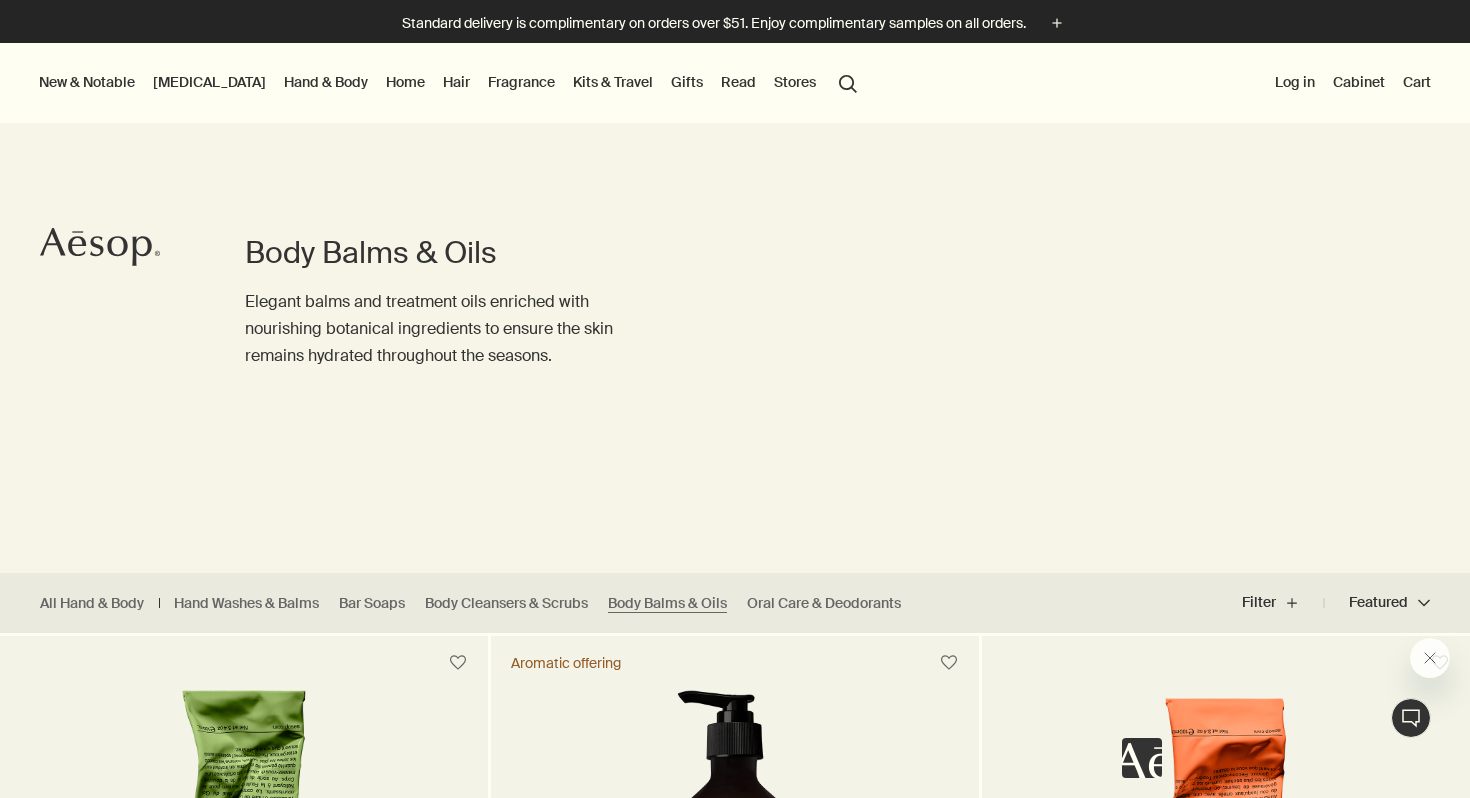 click on "Kits & Travel" at bounding box center (613, 82) 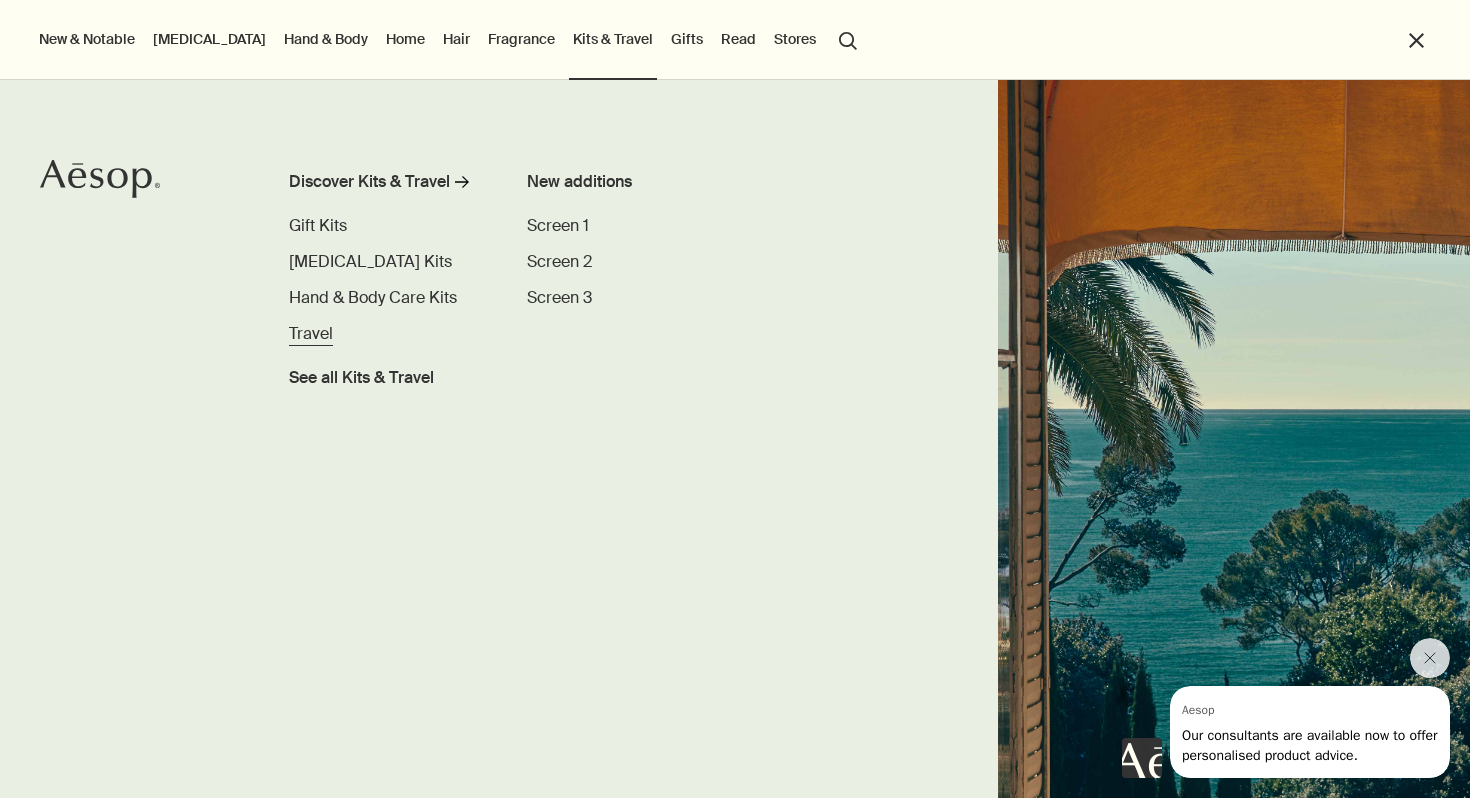click on "Travel" at bounding box center [311, 333] 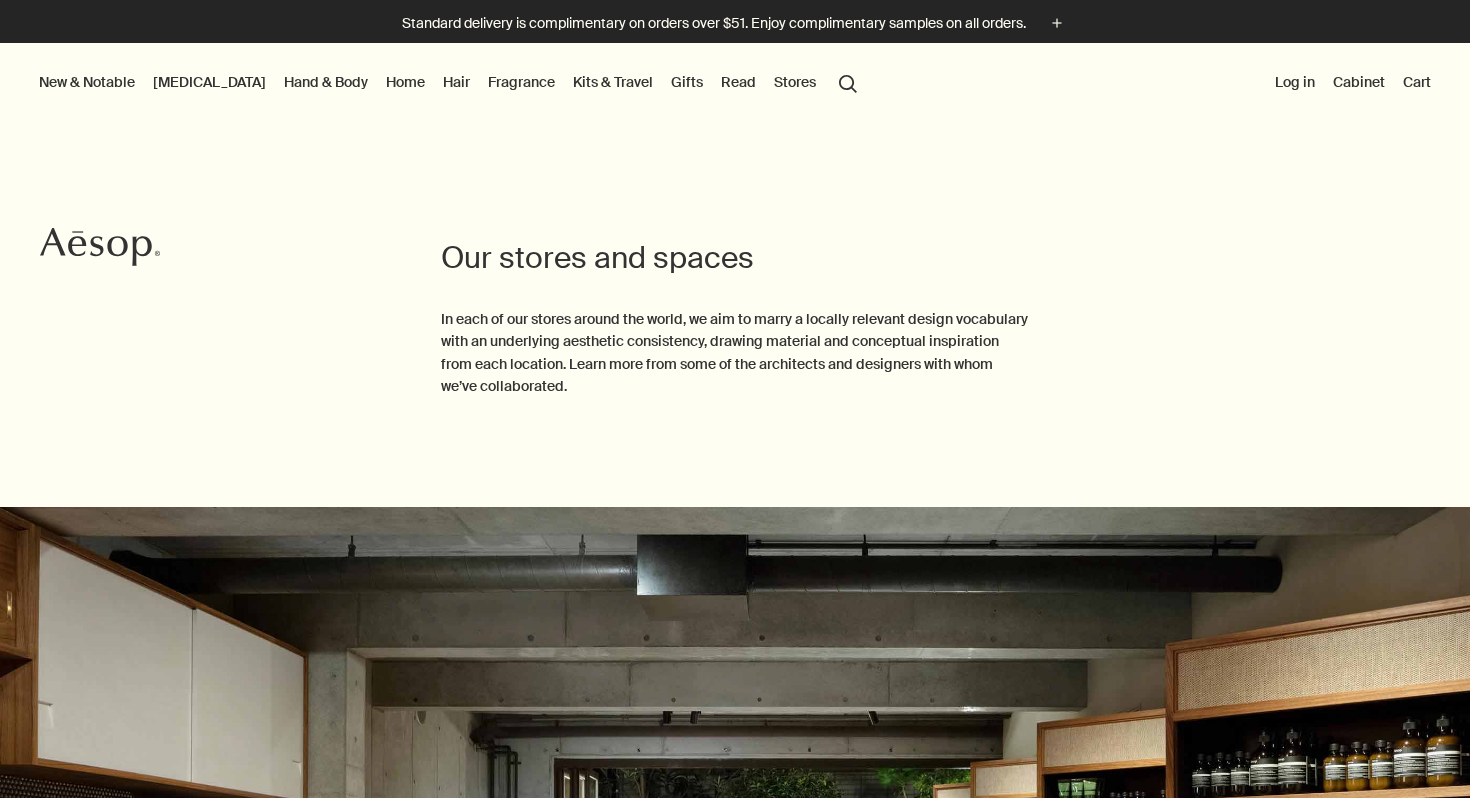 scroll, scrollTop: 0, scrollLeft: 0, axis: both 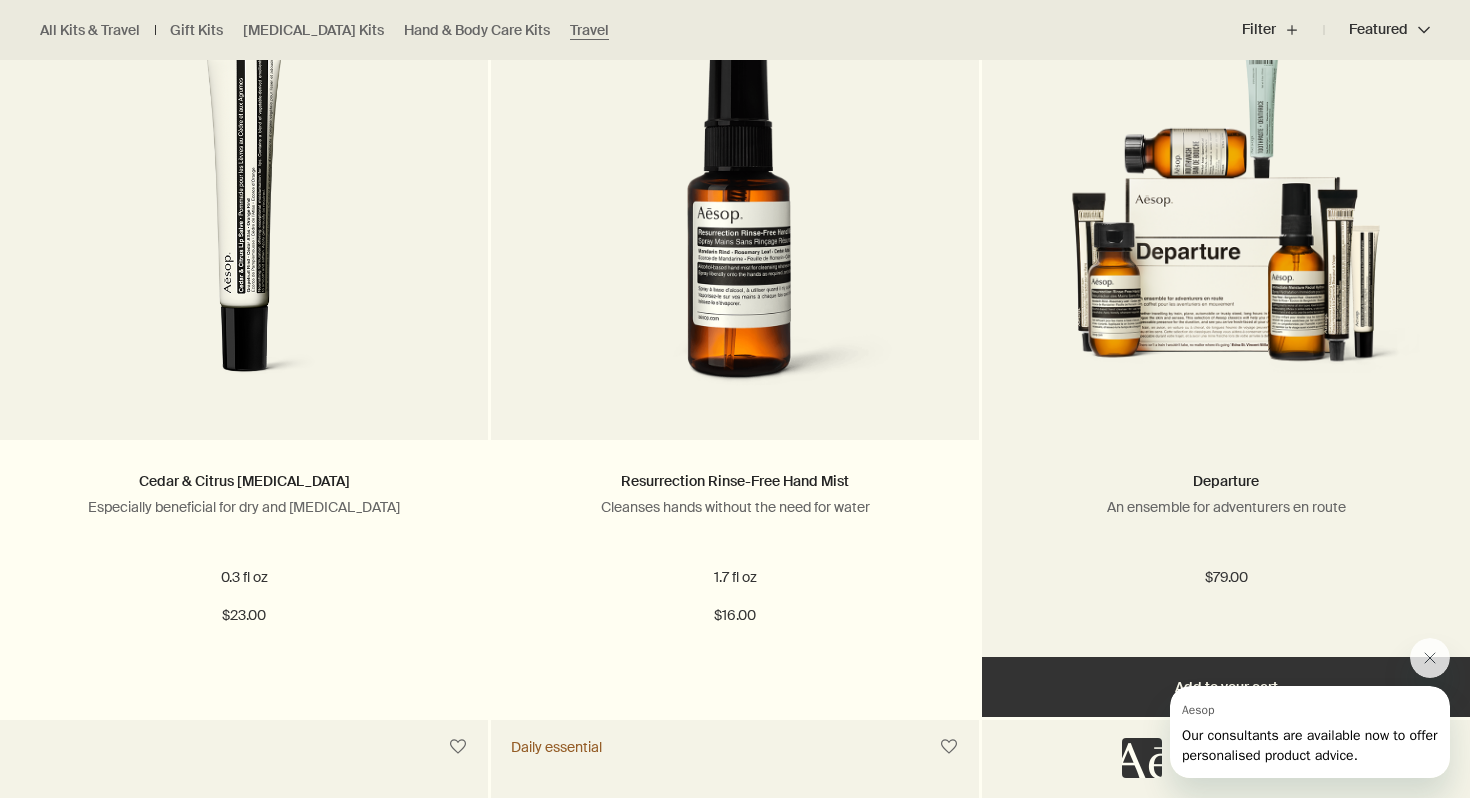 click at bounding box center [1225, 225] 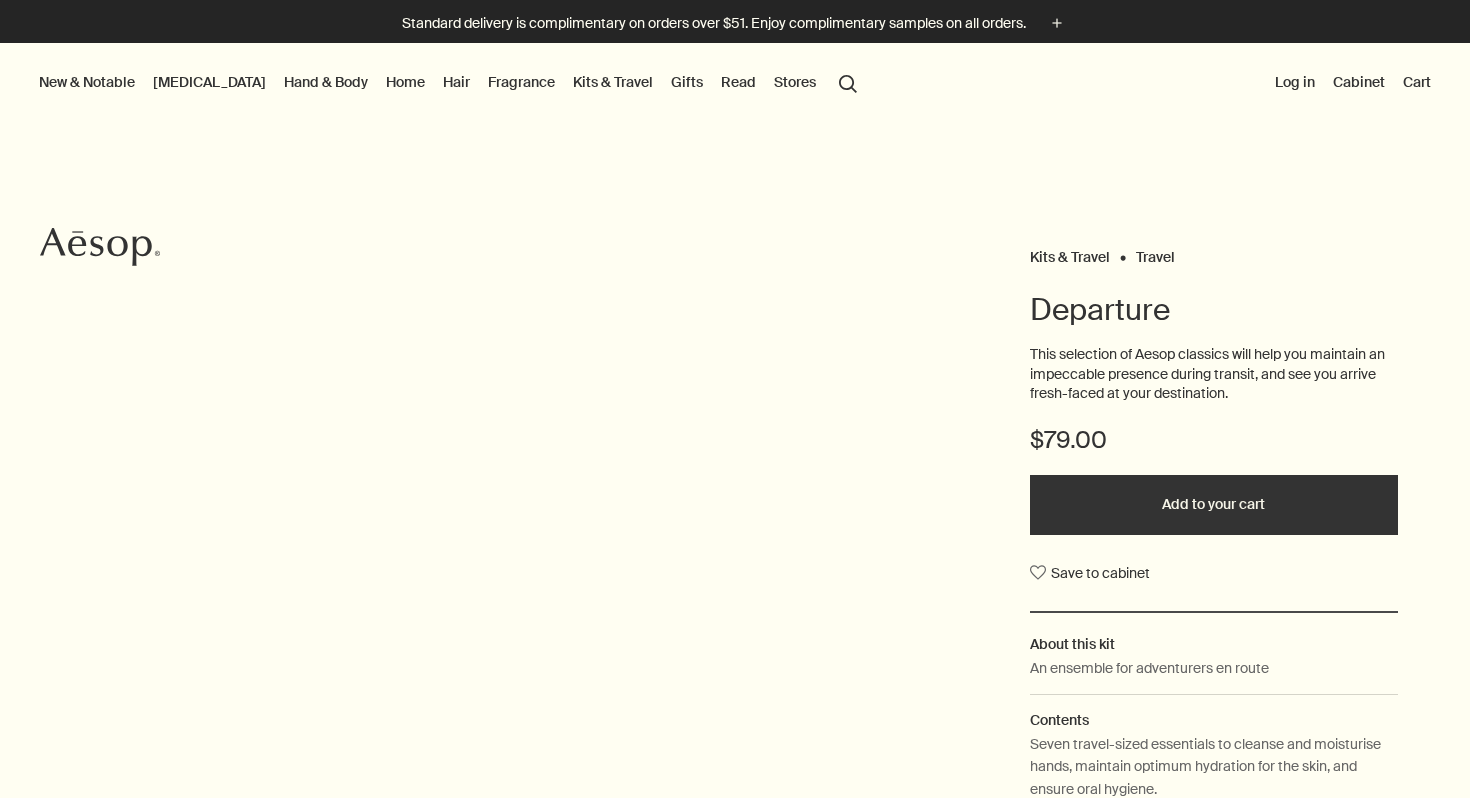 scroll, scrollTop: 0, scrollLeft: 0, axis: both 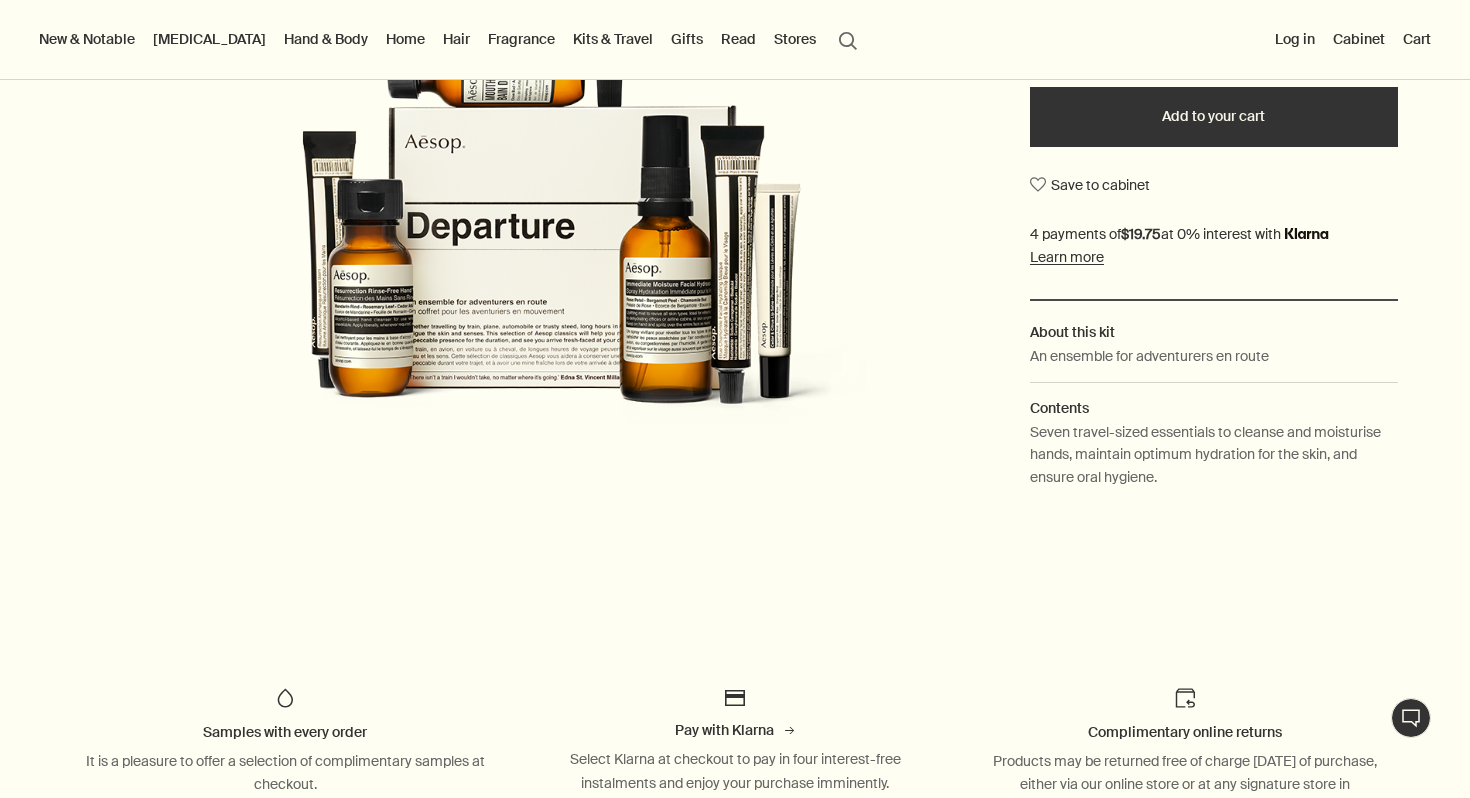 click on "Contents" at bounding box center (1214, 408) 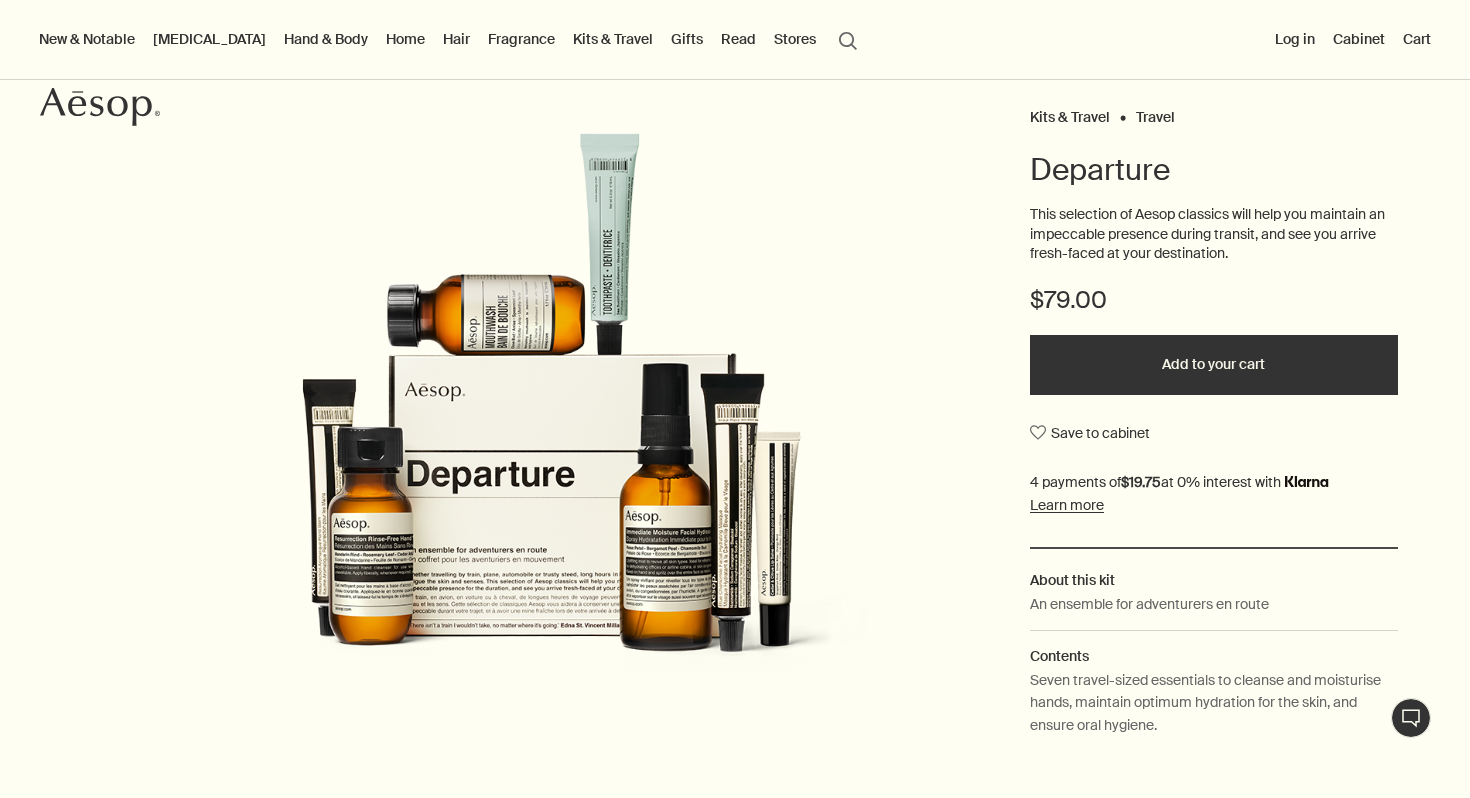 scroll, scrollTop: 161, scrollLeft: 0, axis: vertical 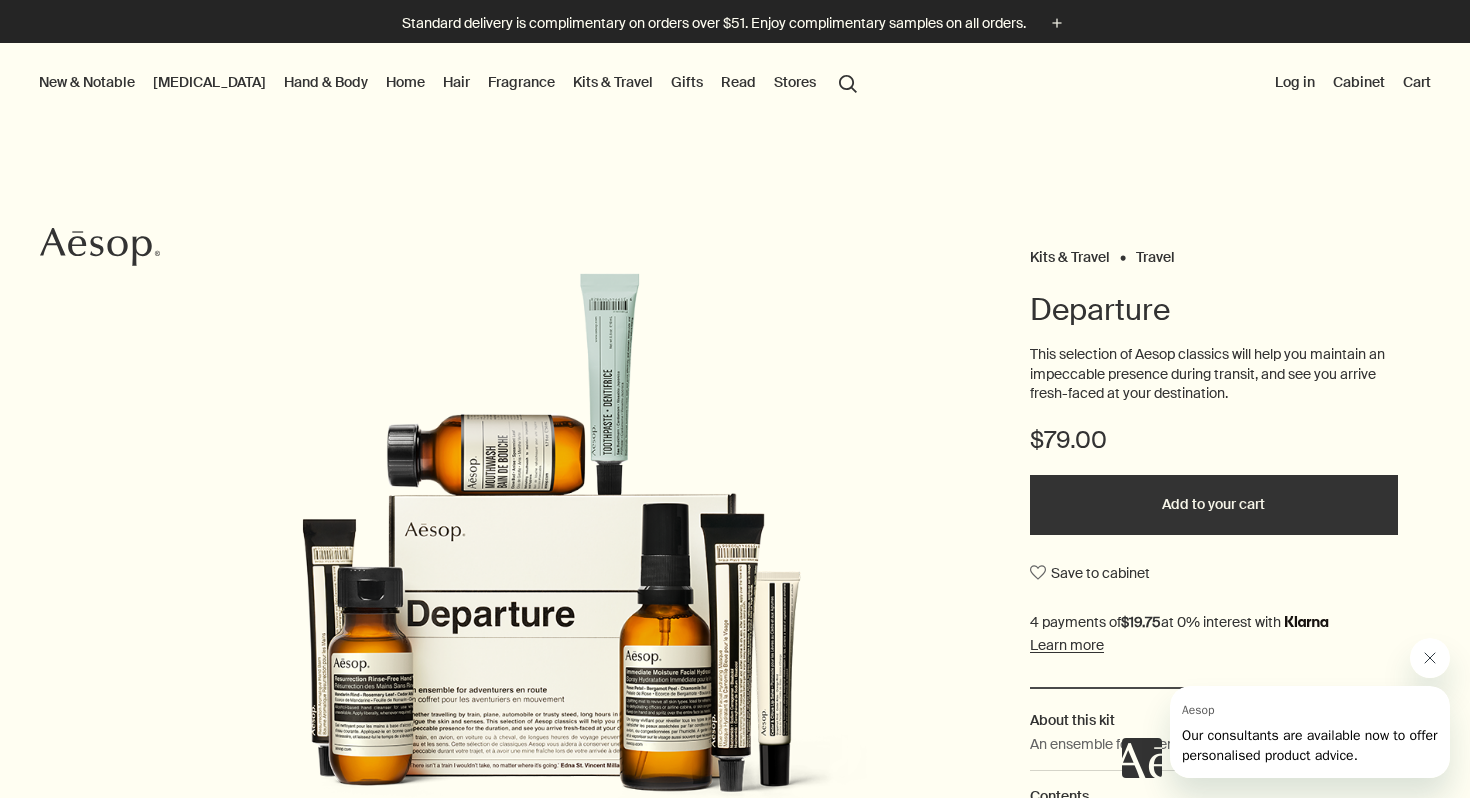 click 